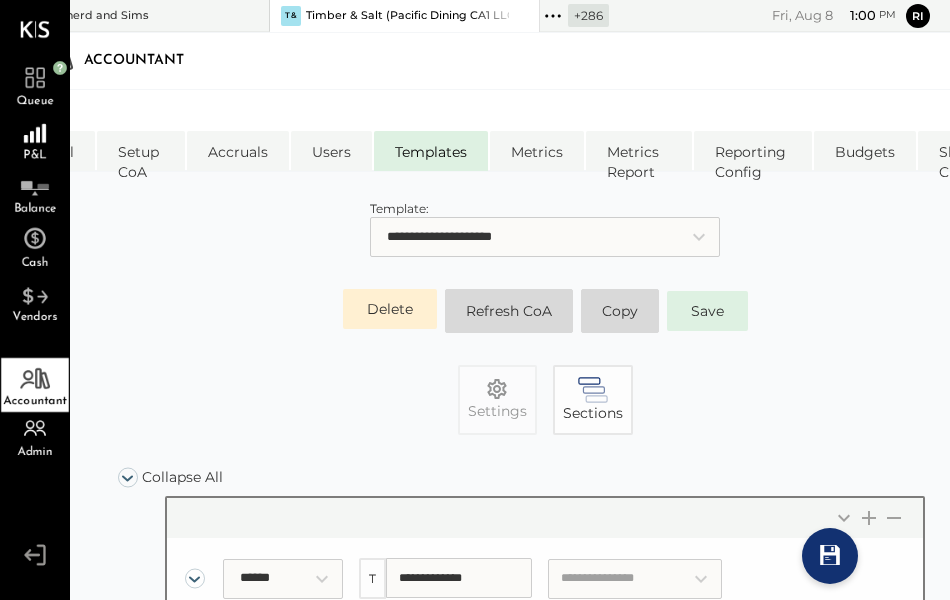 select on "**********" 